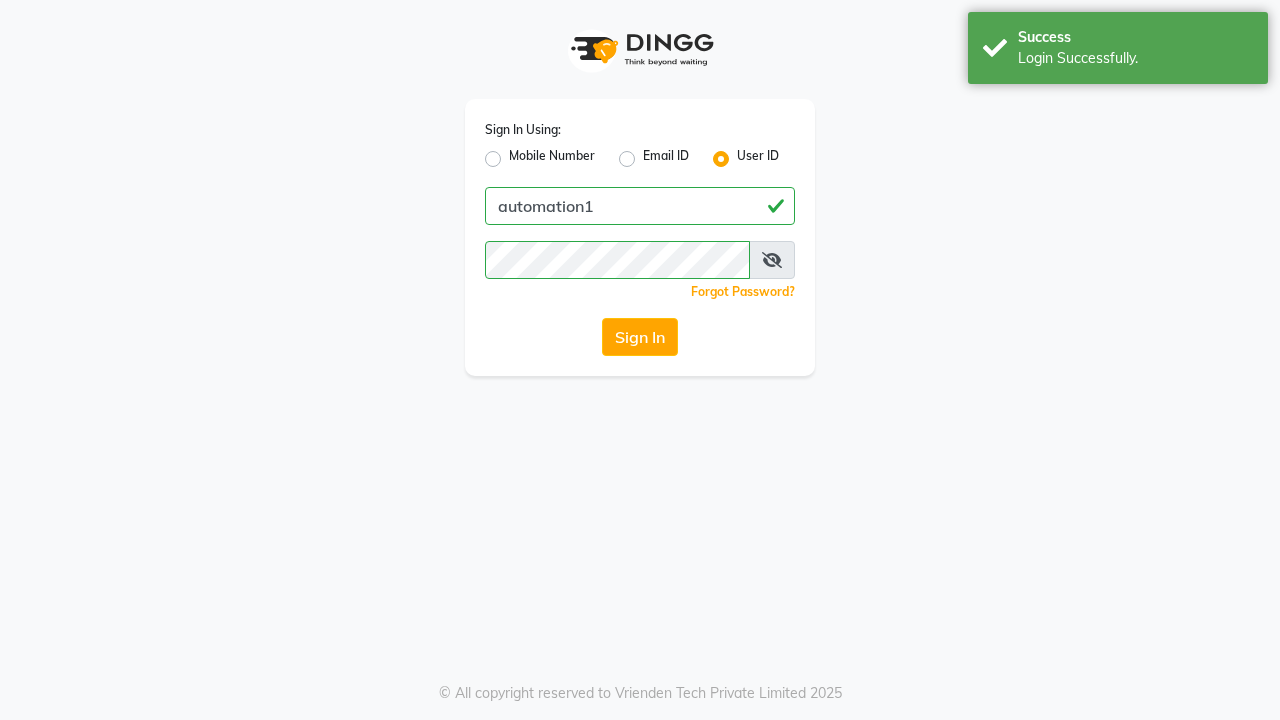 scroll, scrollTop: 0, scrollLeft: 0, axis: both 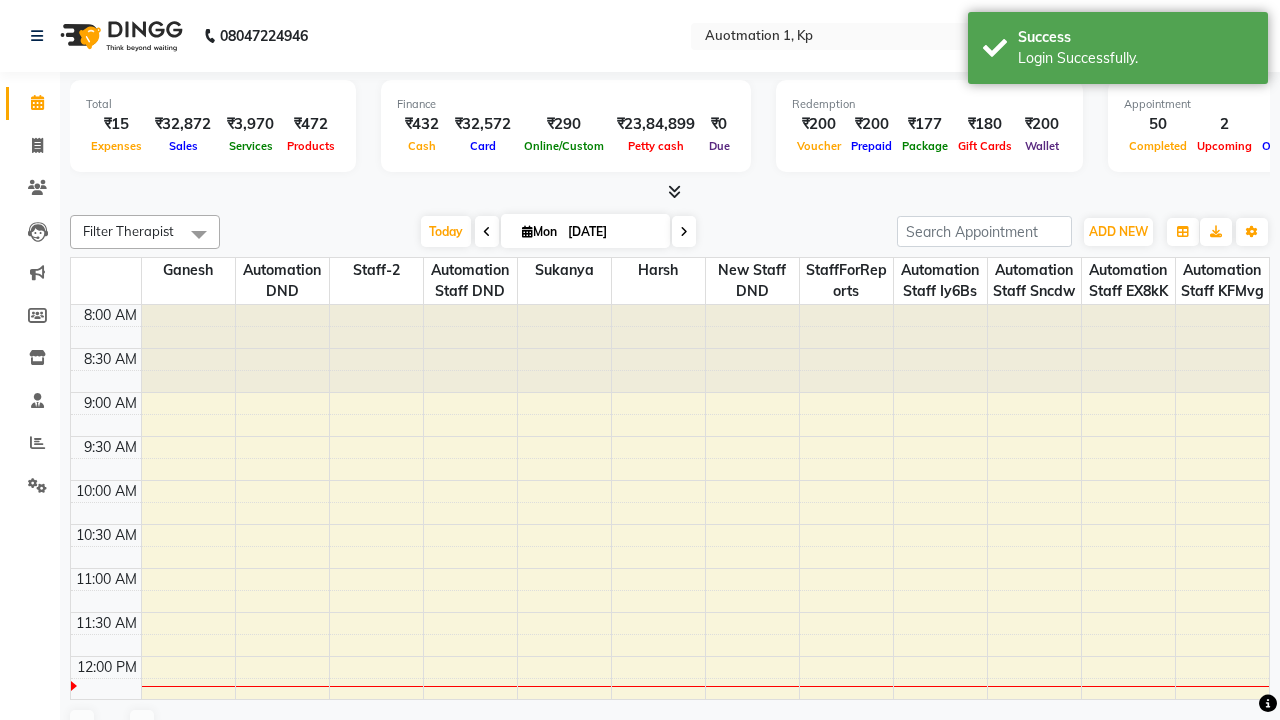 select on "en" 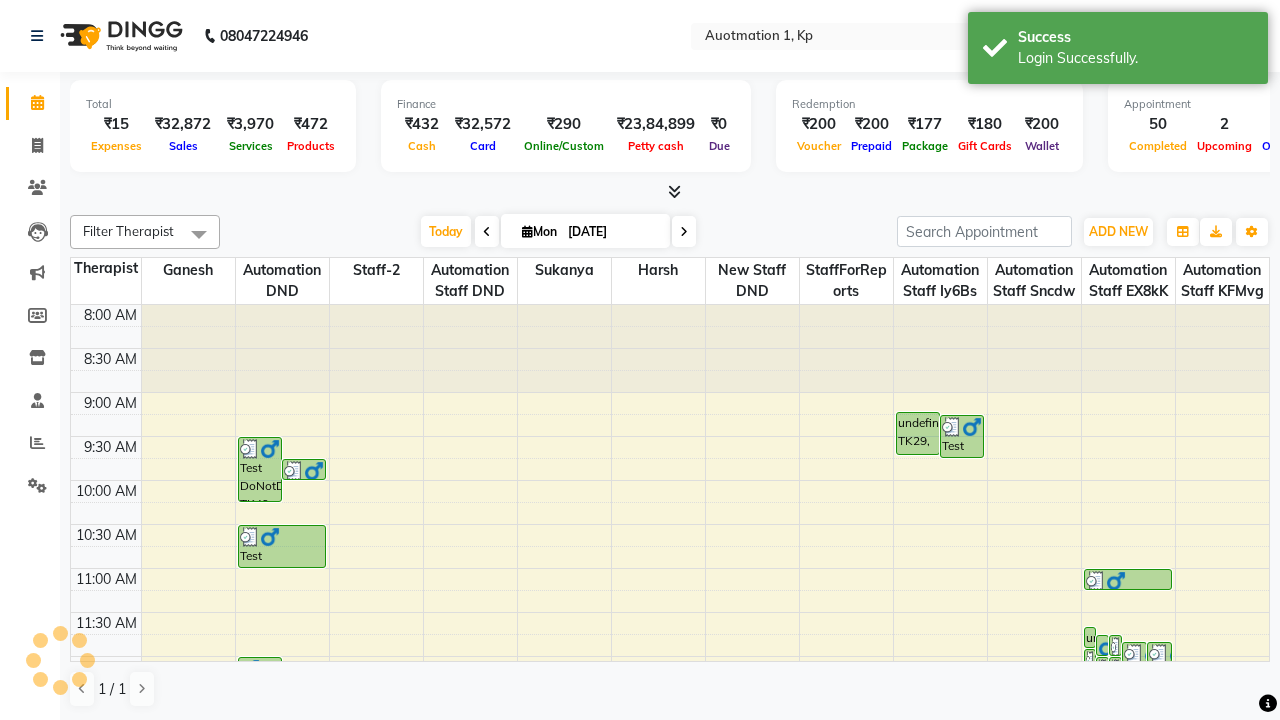 scroll, scrollTop: 0, scrollLeft: 0, axis: both 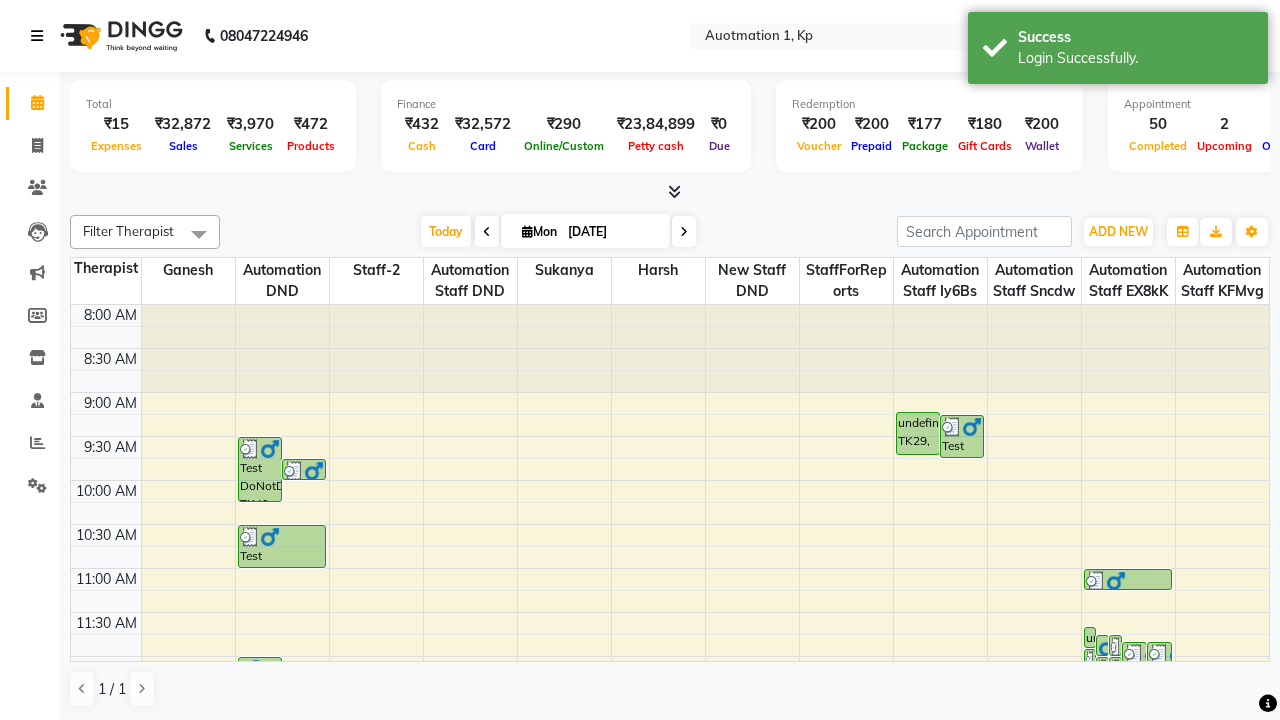 click at bounding box center (37, 36) 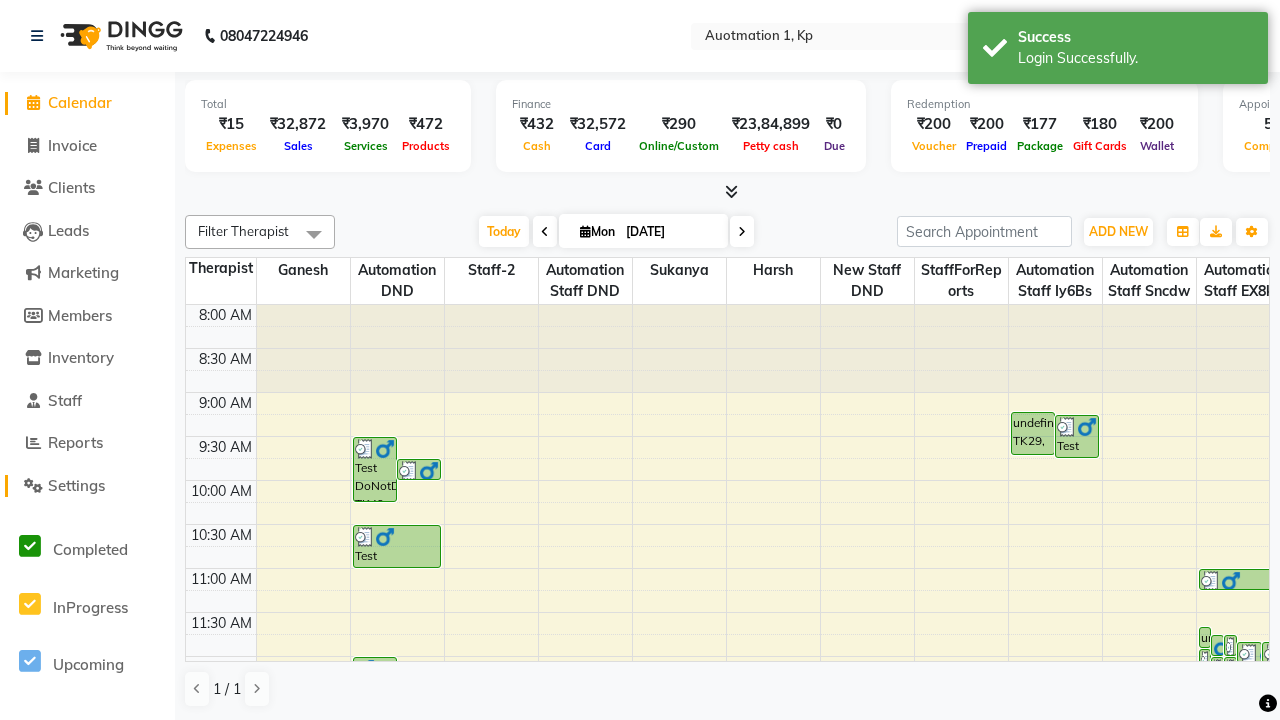 click on "Settings" 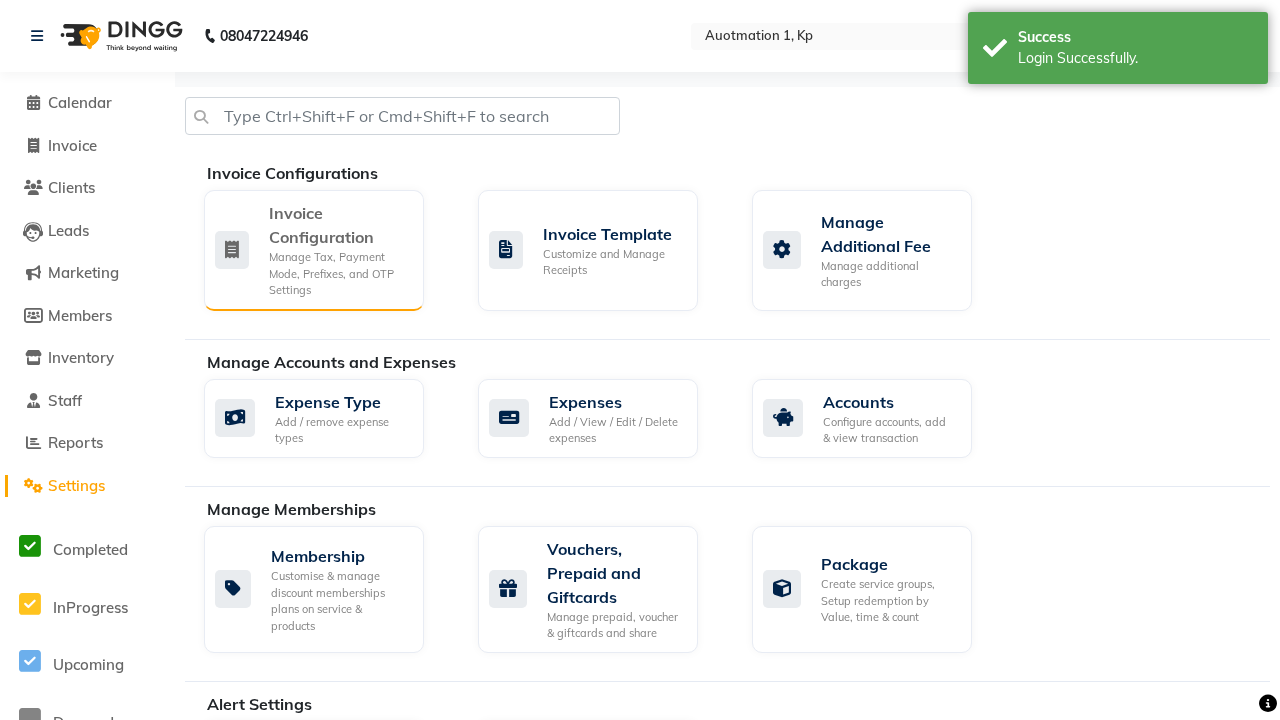 click on "Manage Tax, Payment Mode, Prefixes, and OTP Settings" 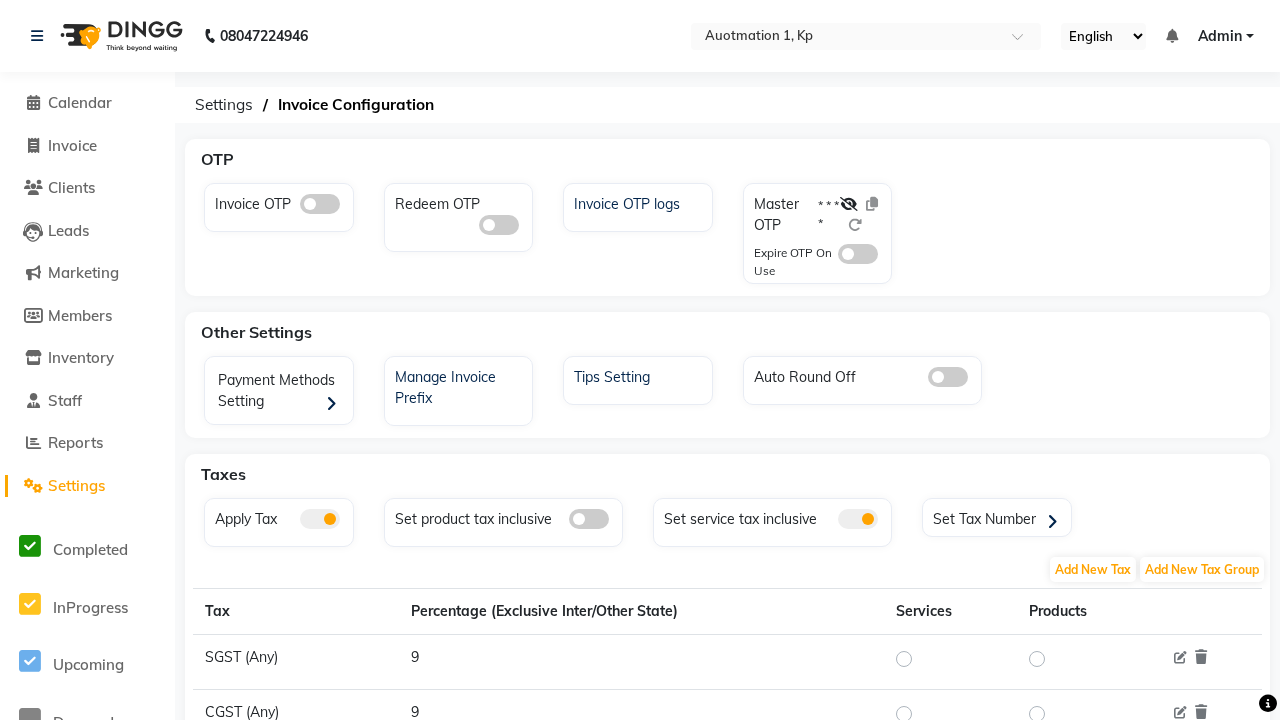 click 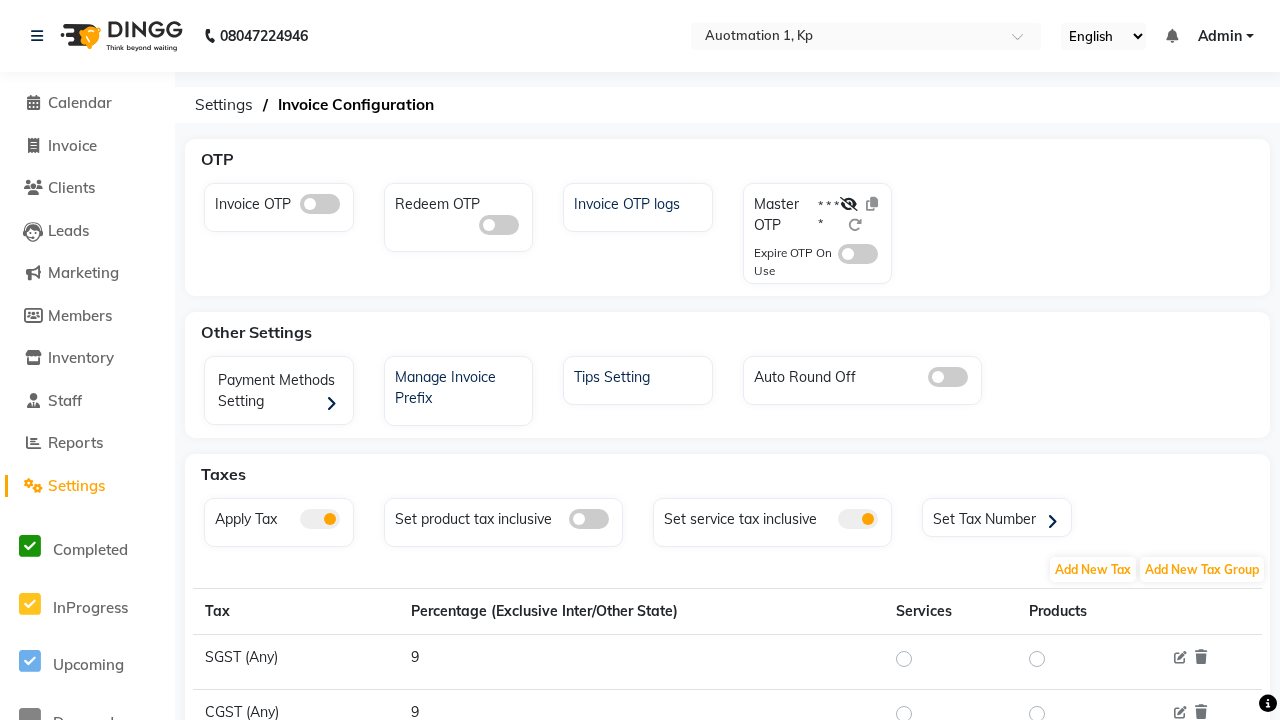 click 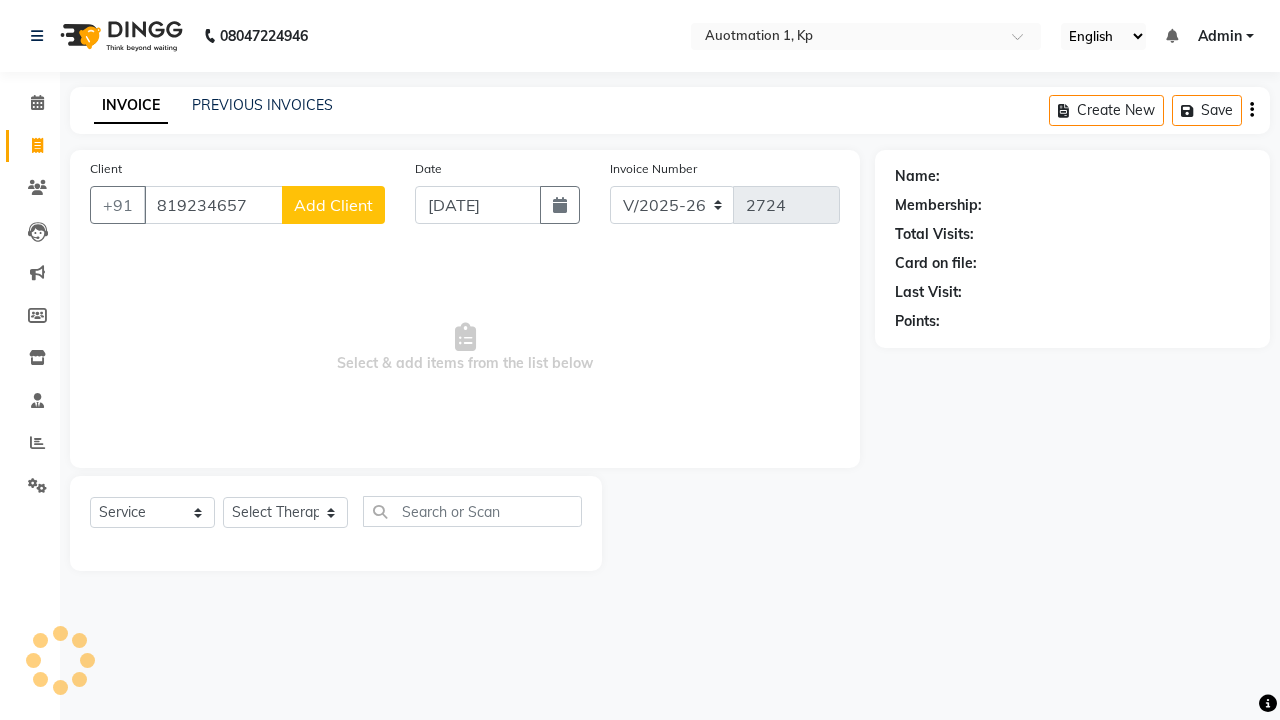 select on "150" 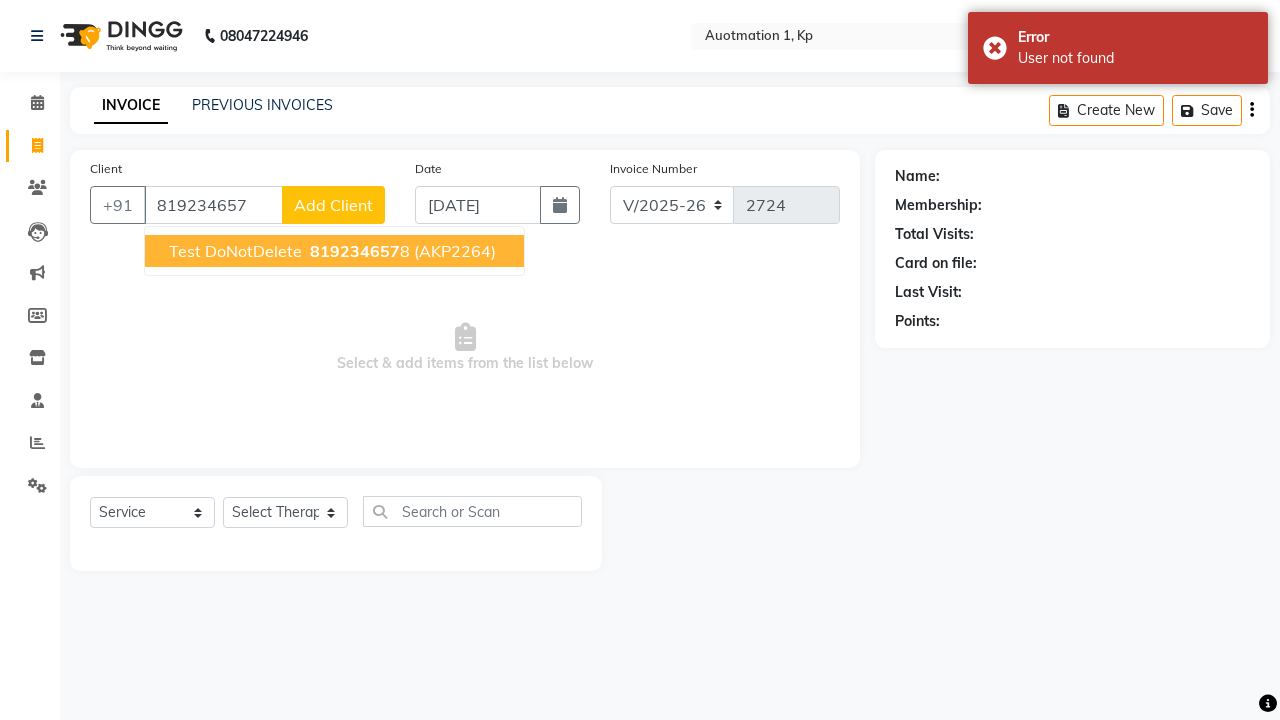 scroll, scrollTop: 0, scrollLeft: 0, axis: both 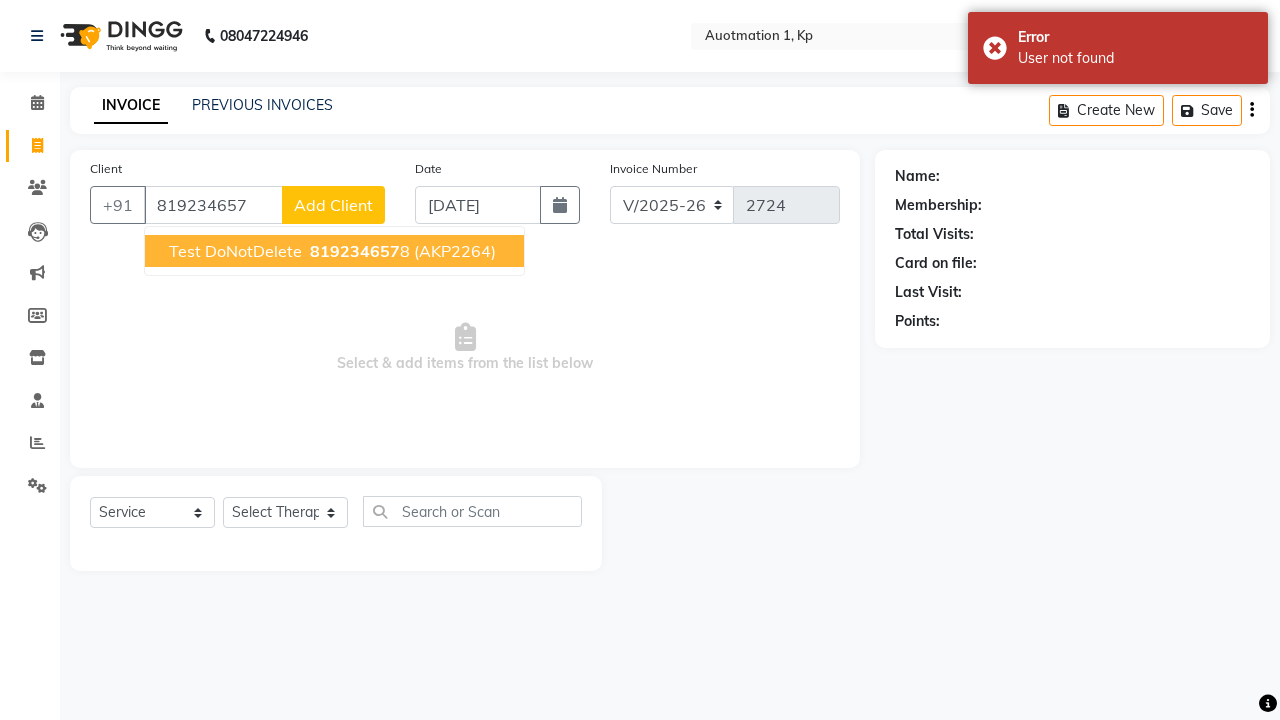 click on "819234657" at bounding box center (355, 251) 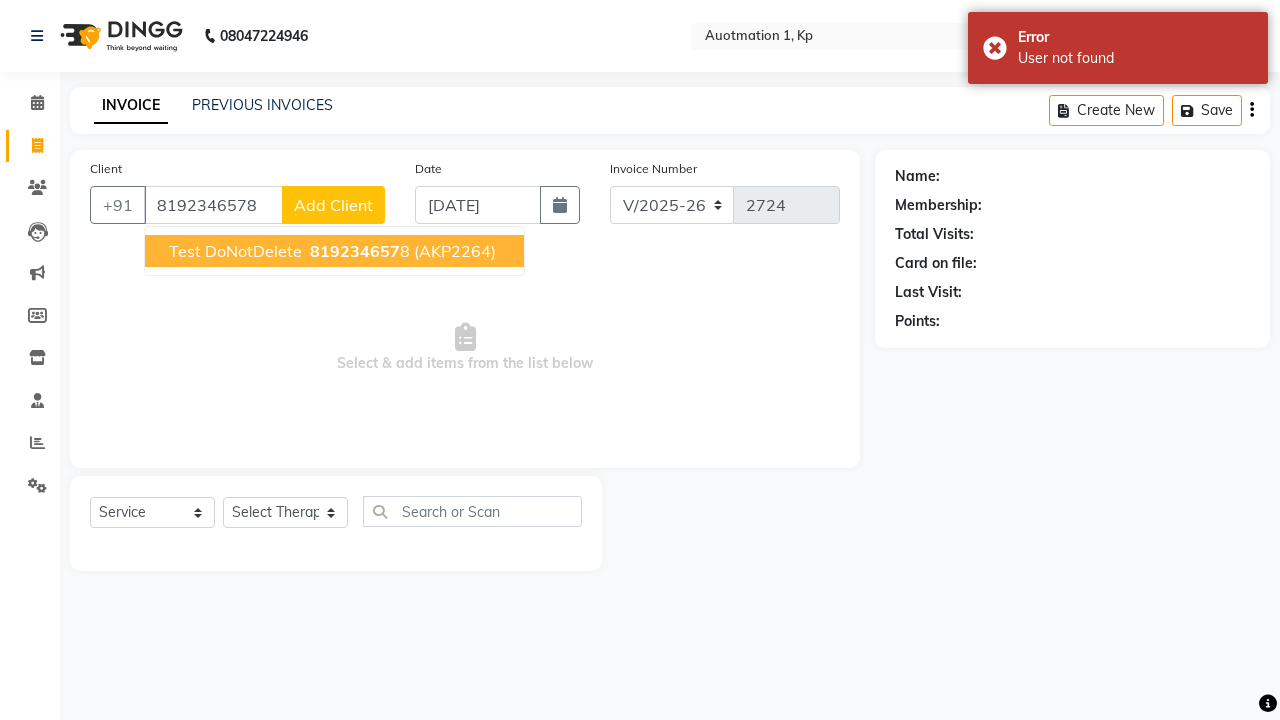 type on "8192346578" 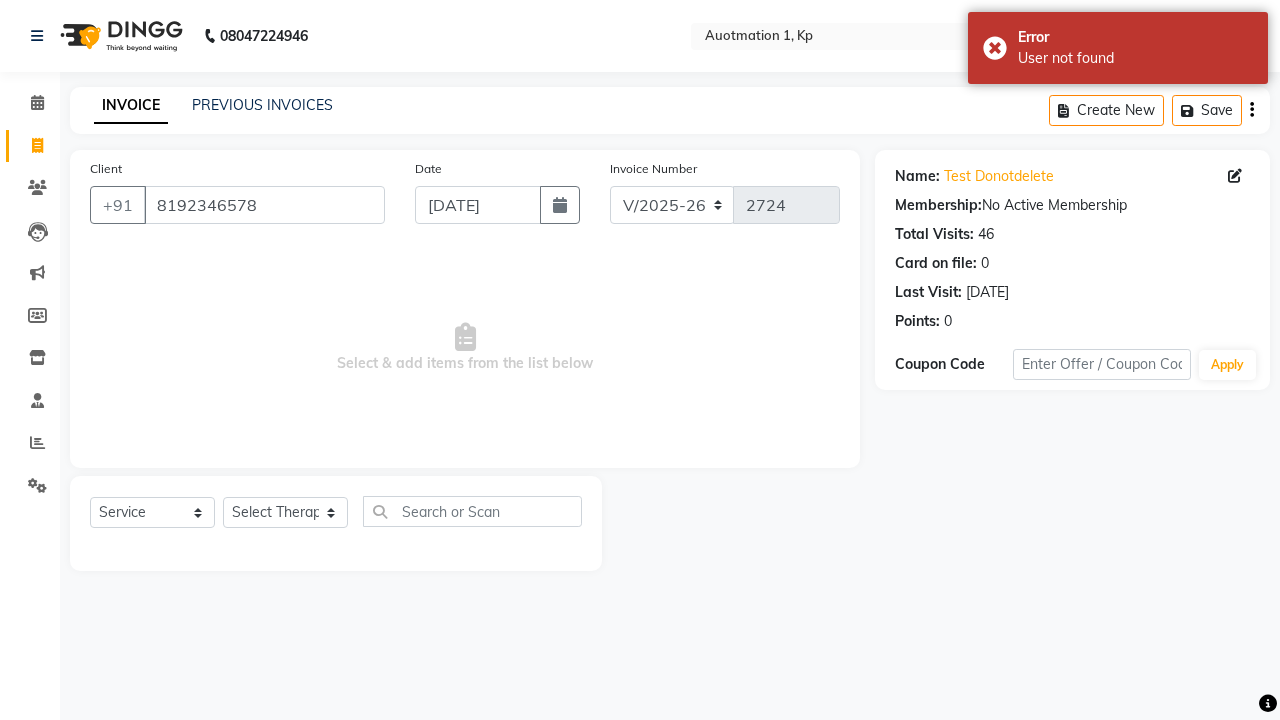 select on "5439" 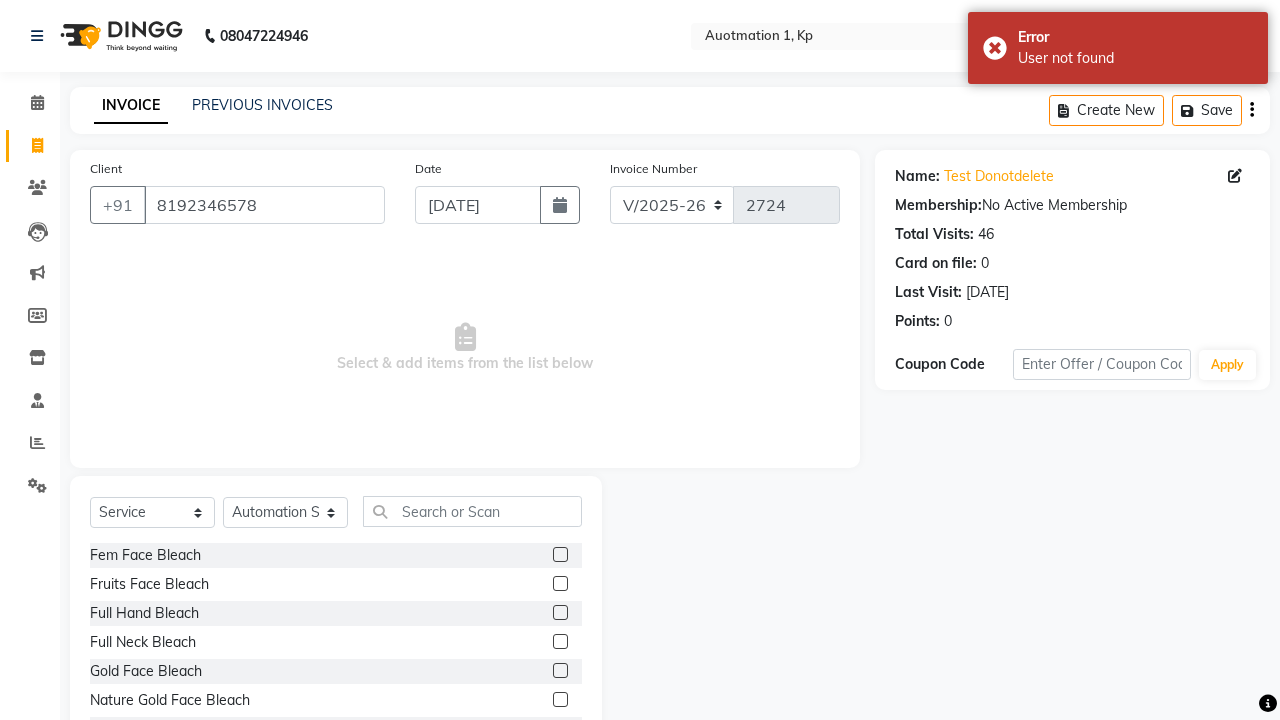 click 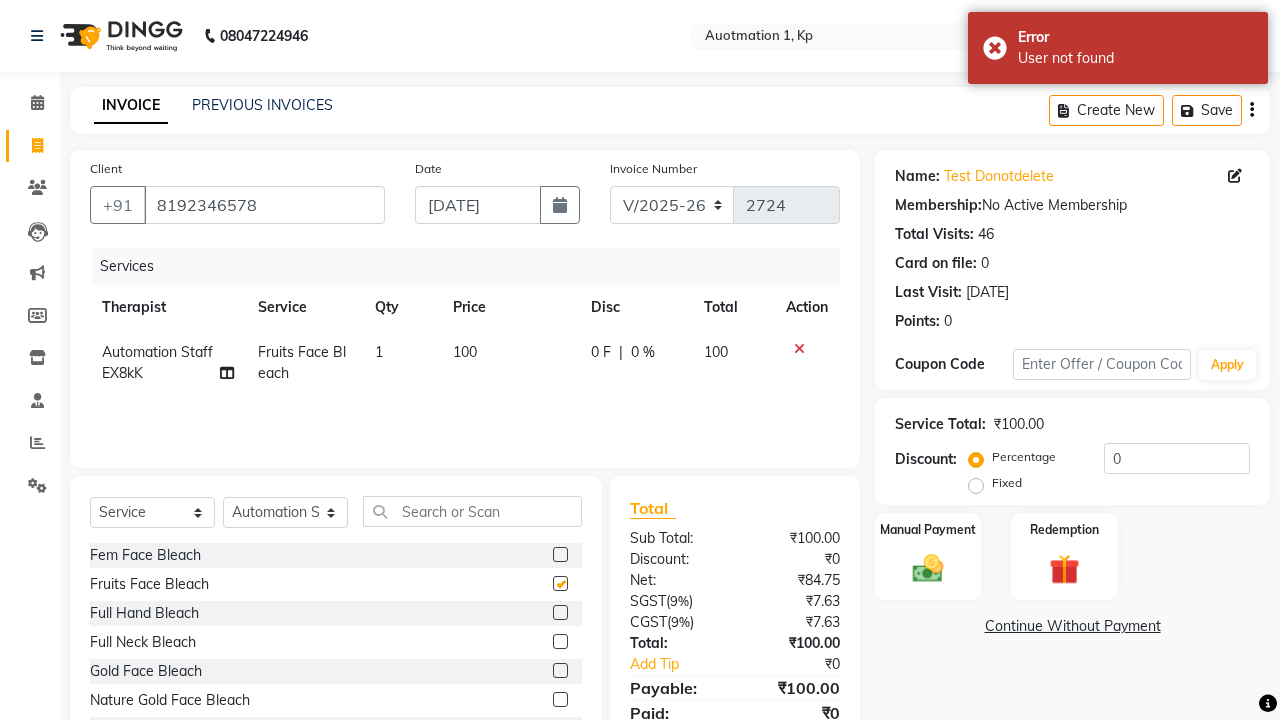 checkbox on "false" 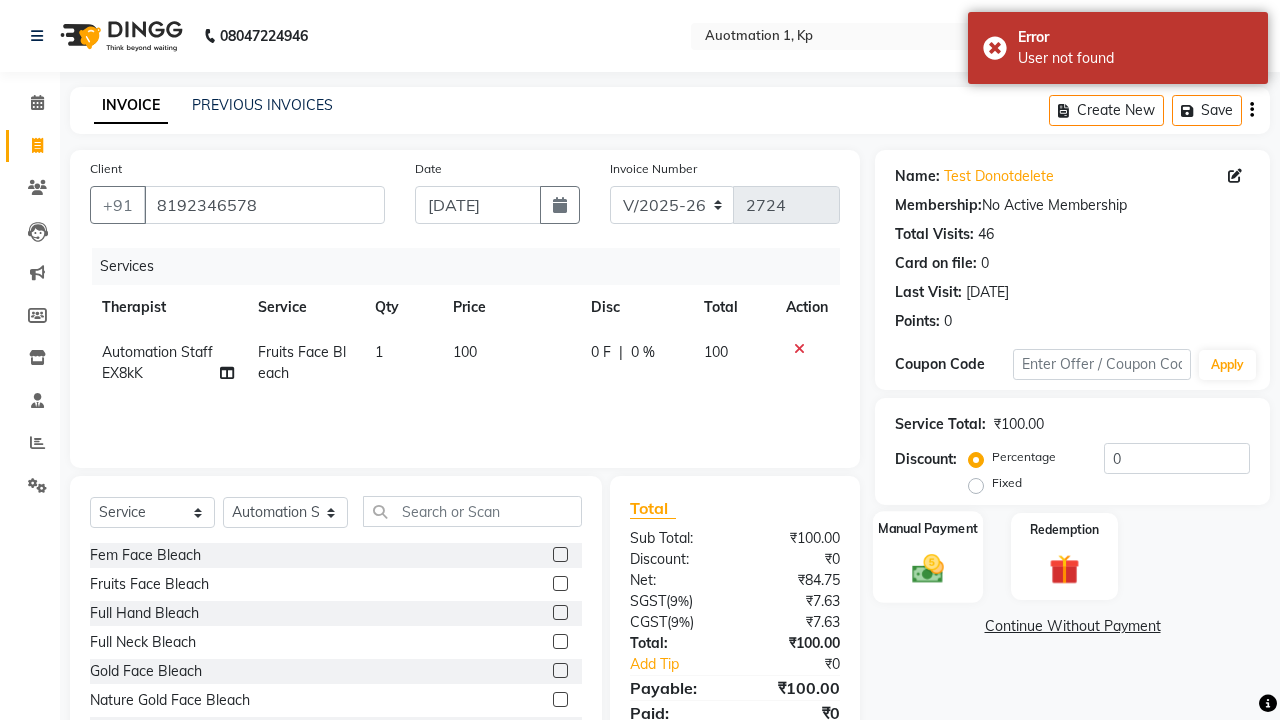 click 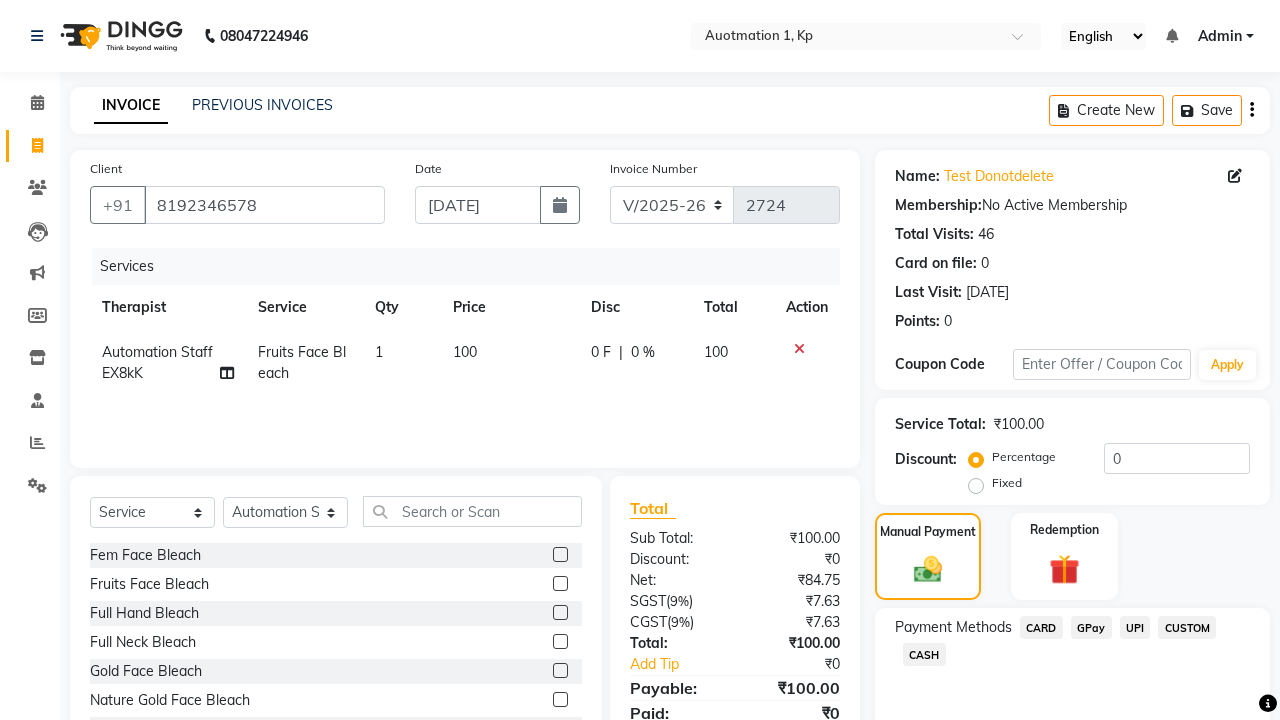 click on "CARD" 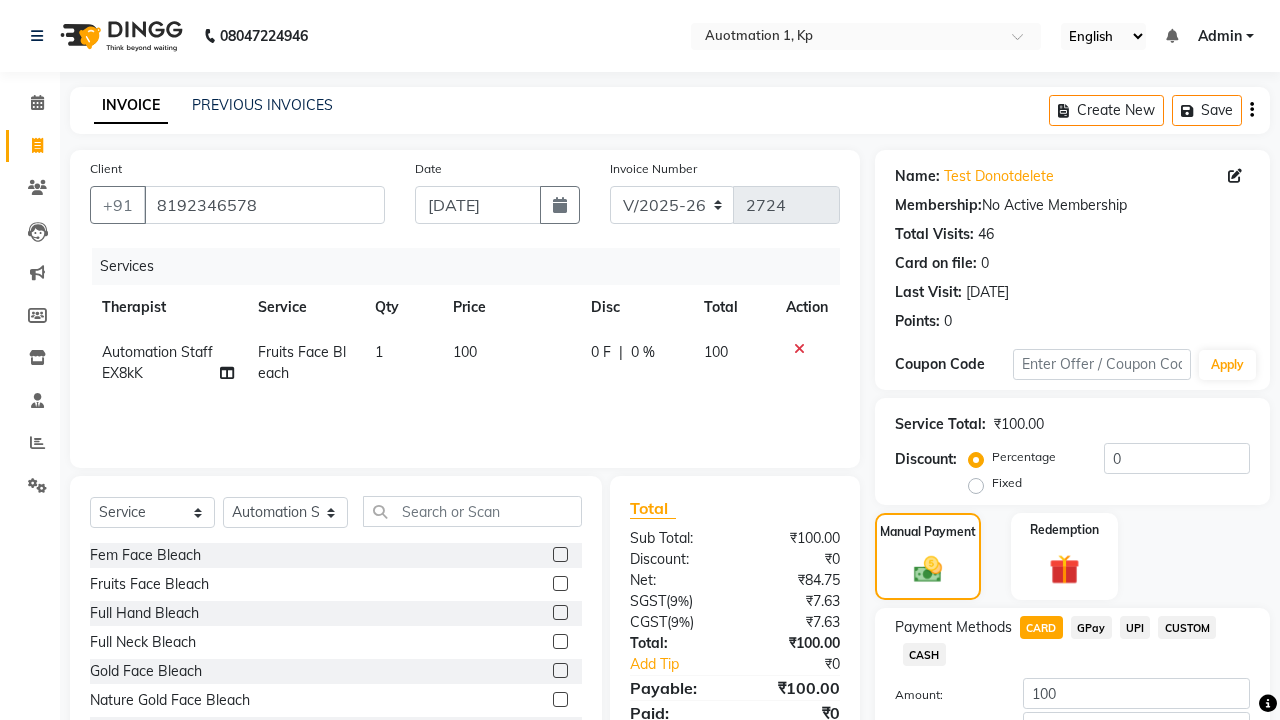 scroll, scrollTop: 135, scrollLeft: 0, axis: vertical 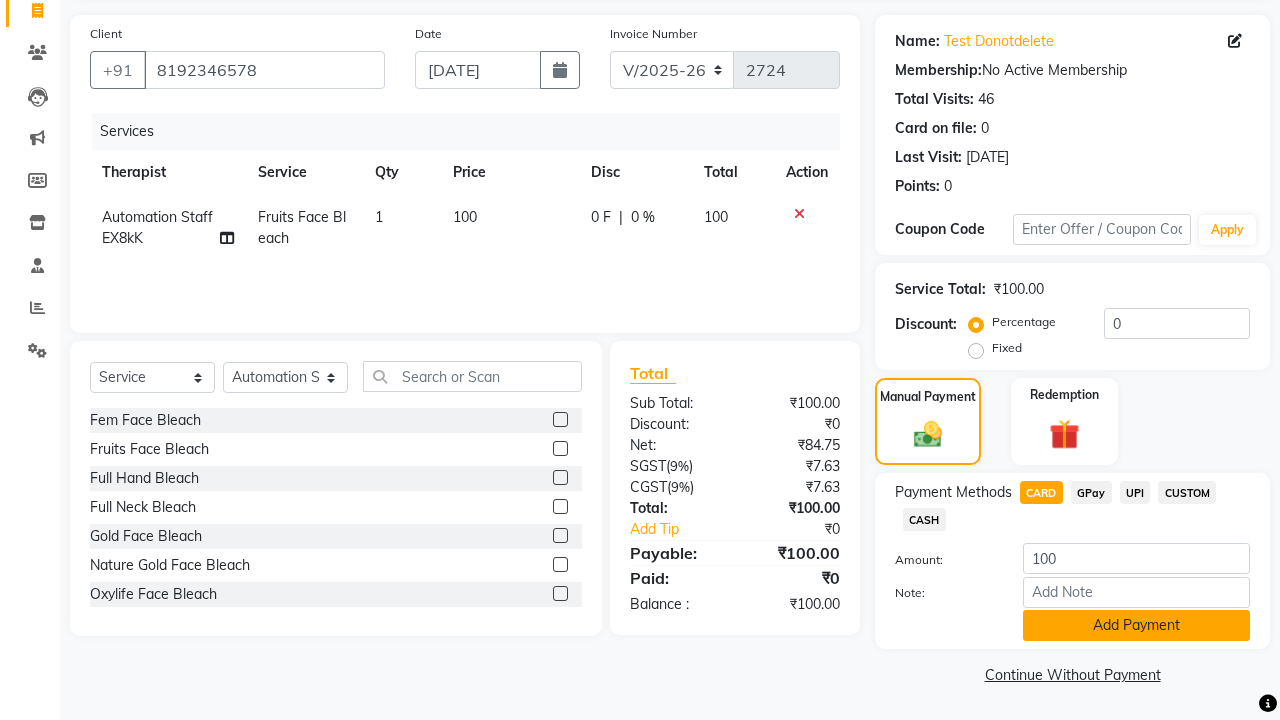 click on "Add Payment" 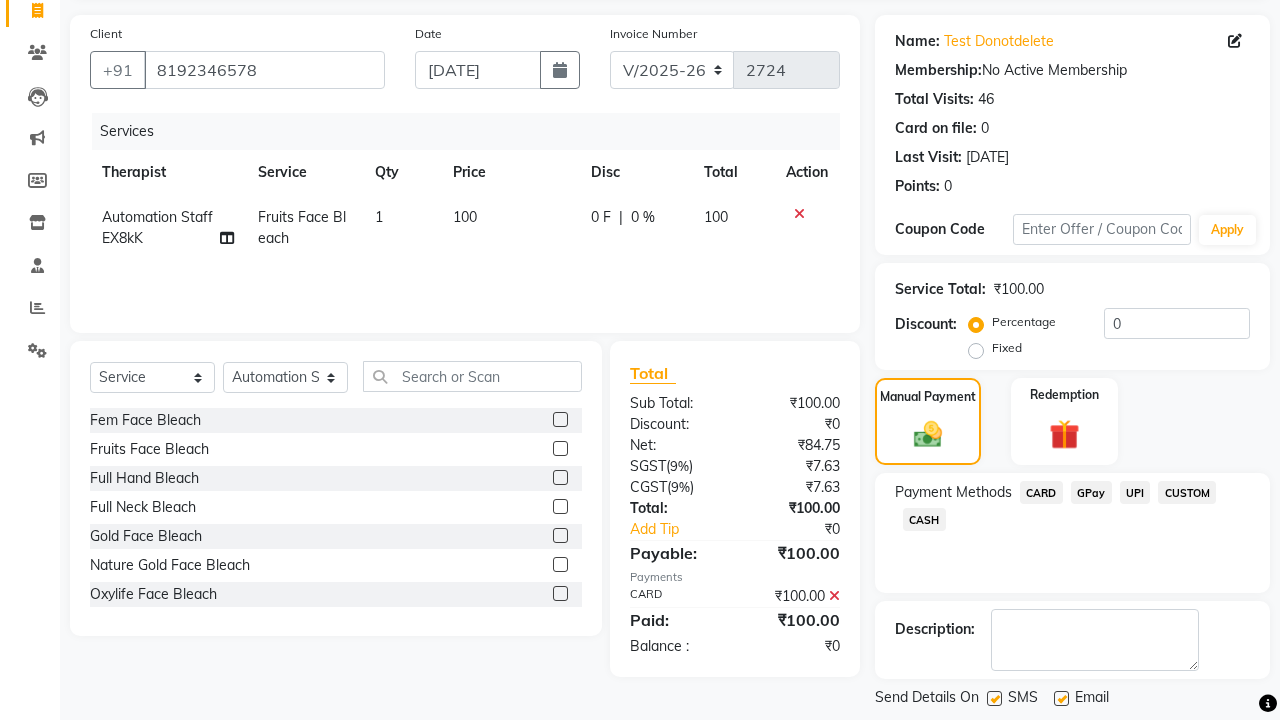 click on "Generate OTP" 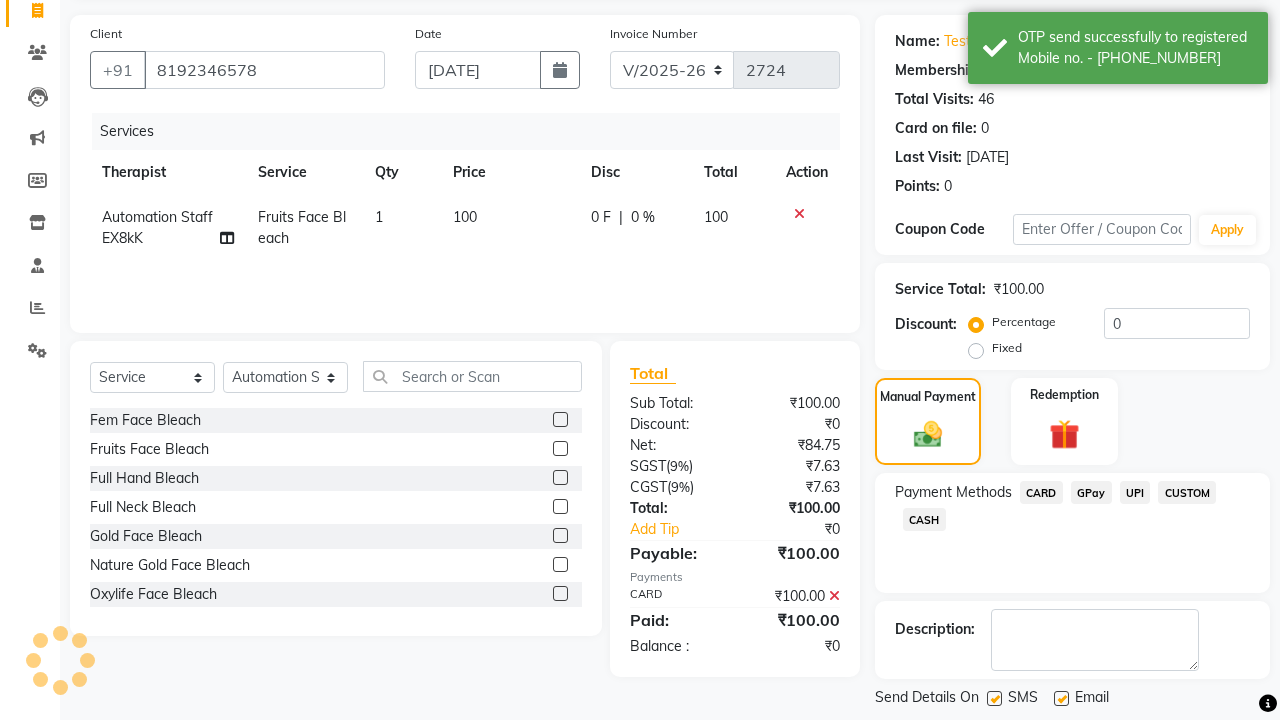 scroll, scrollTop: 231, scrollLeft: 0, axis: vertical 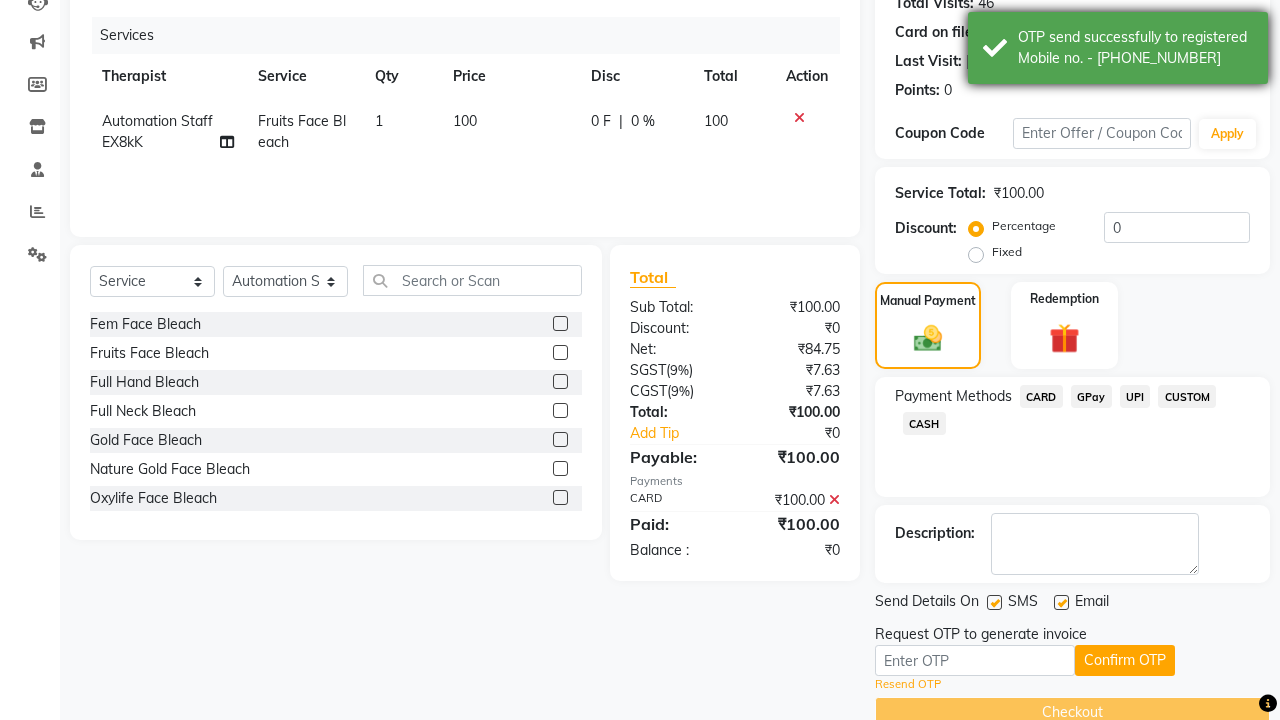 click on "OTP send successfully to registered  Mobile no. - [PHONE_NUMBER]" at bounding box center [1135, 48] 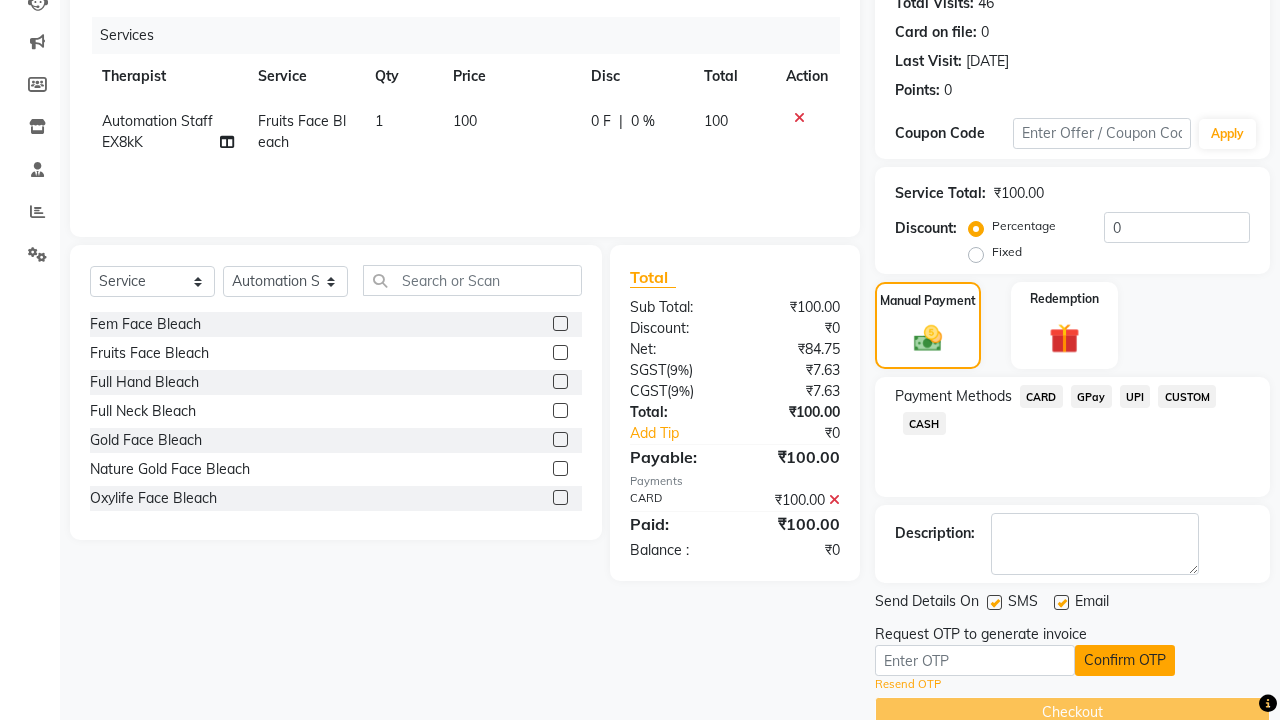 click on "Confirm OTP" 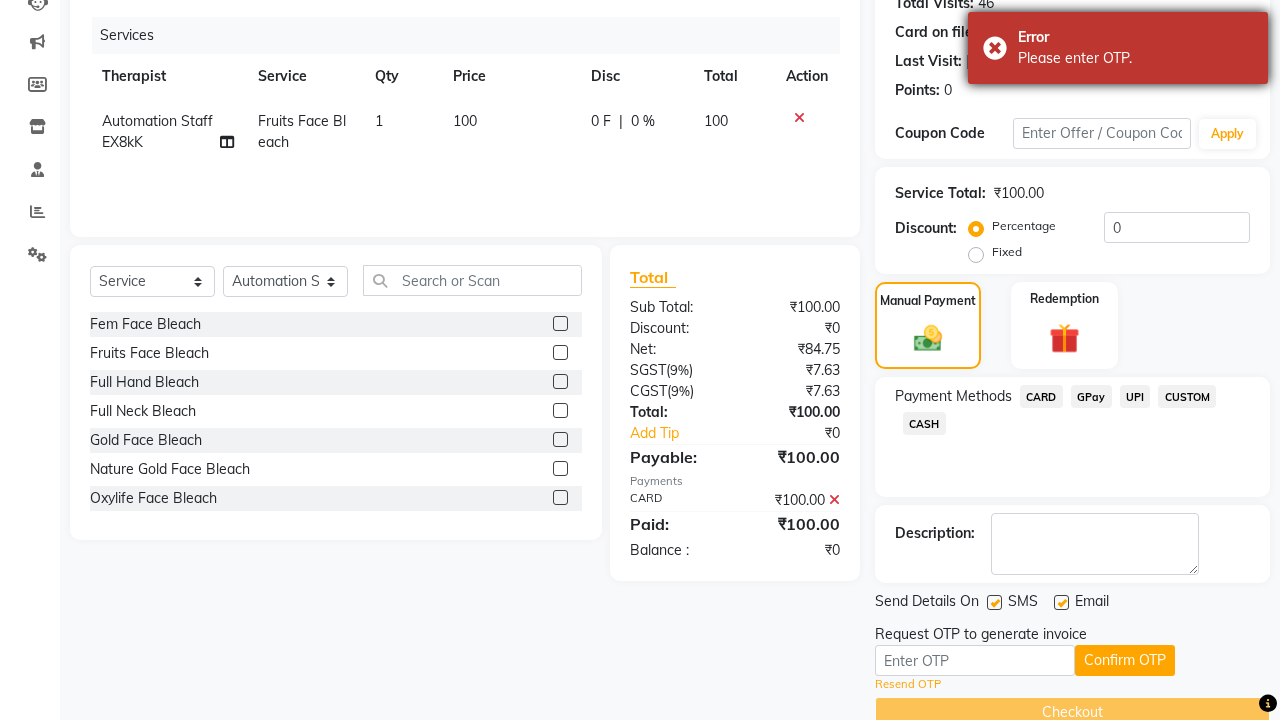 click on "Please enter OTP." at bounding box center (1135, 58) 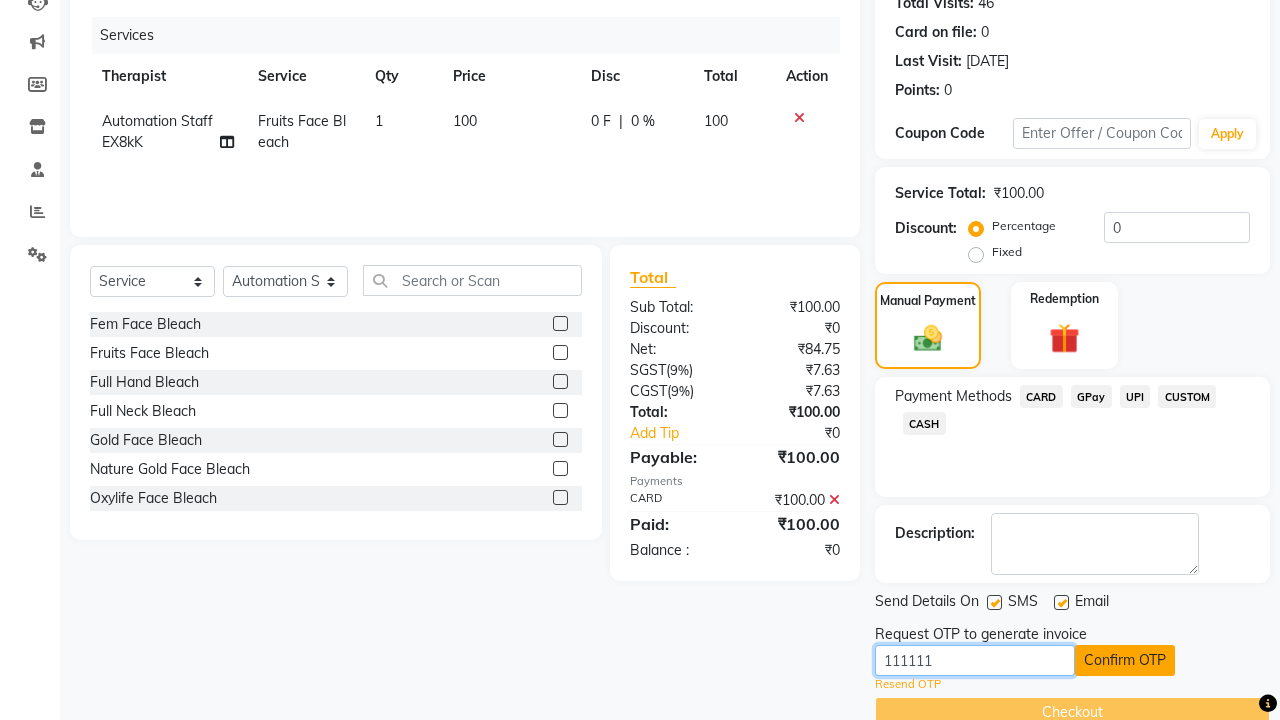 type on "111111" 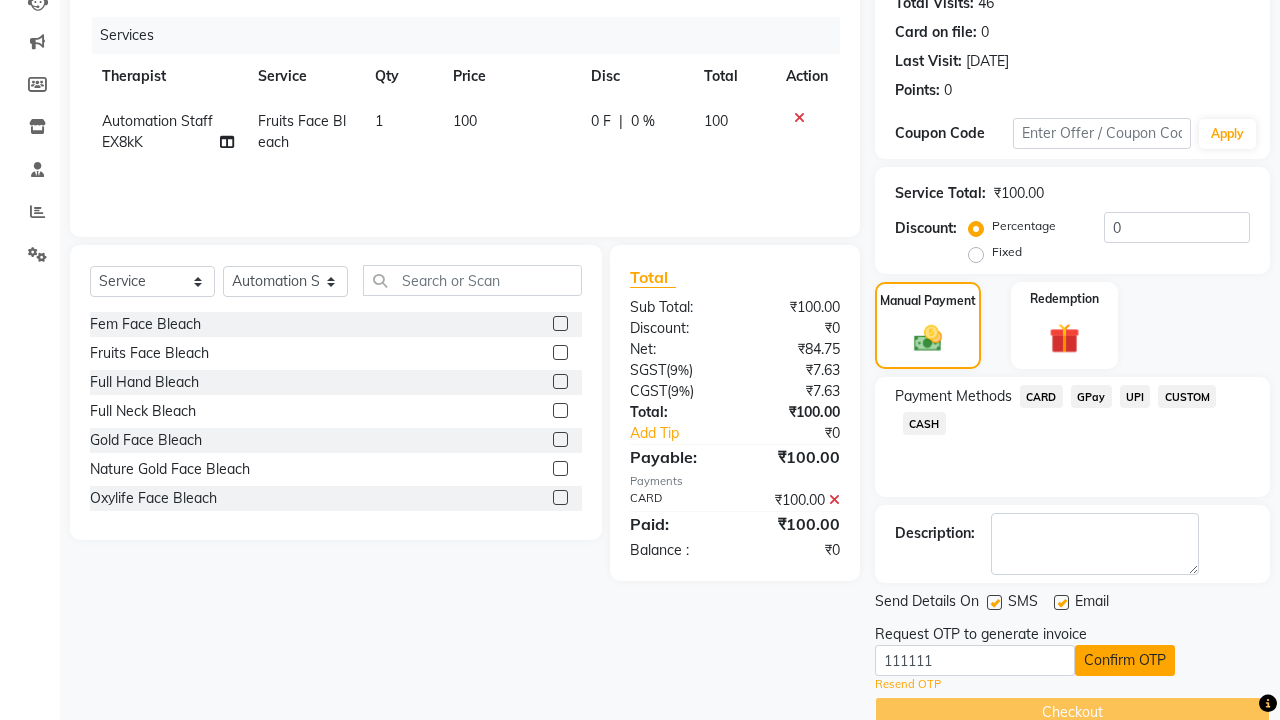 click on "Confirm OTP" 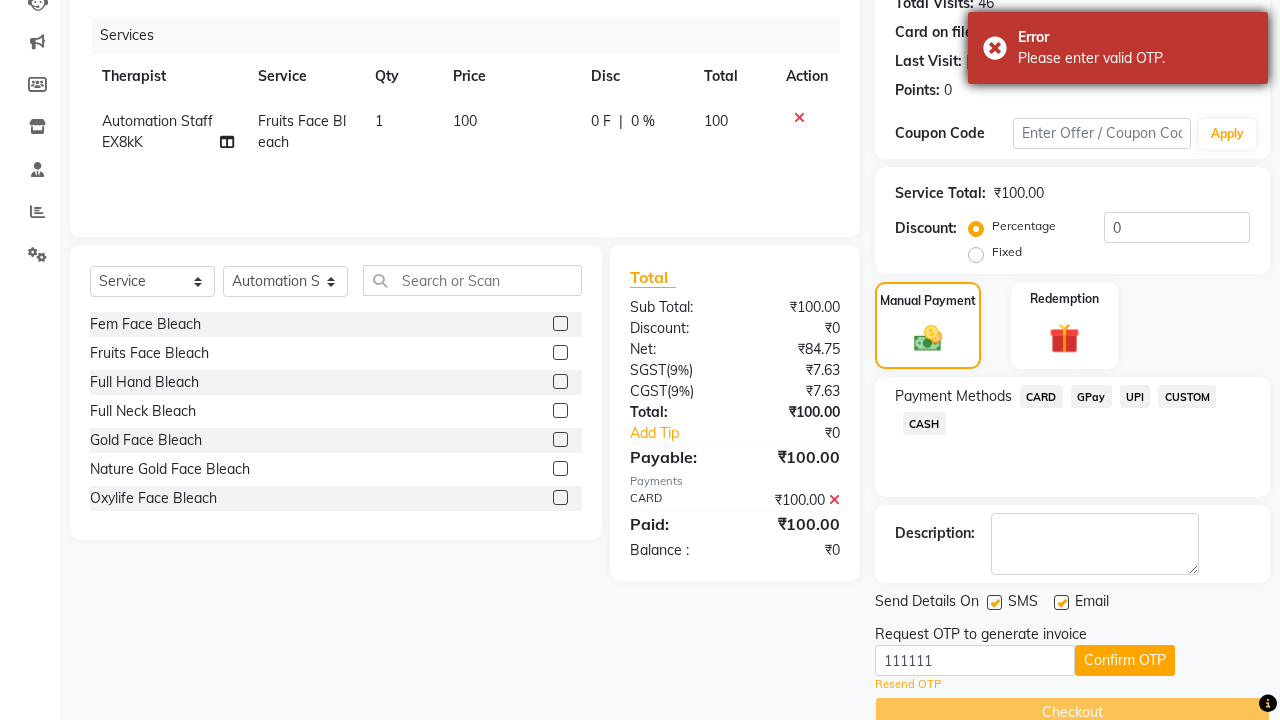 click on "Please enter valid OTP." at bounding box center [1135, 58] 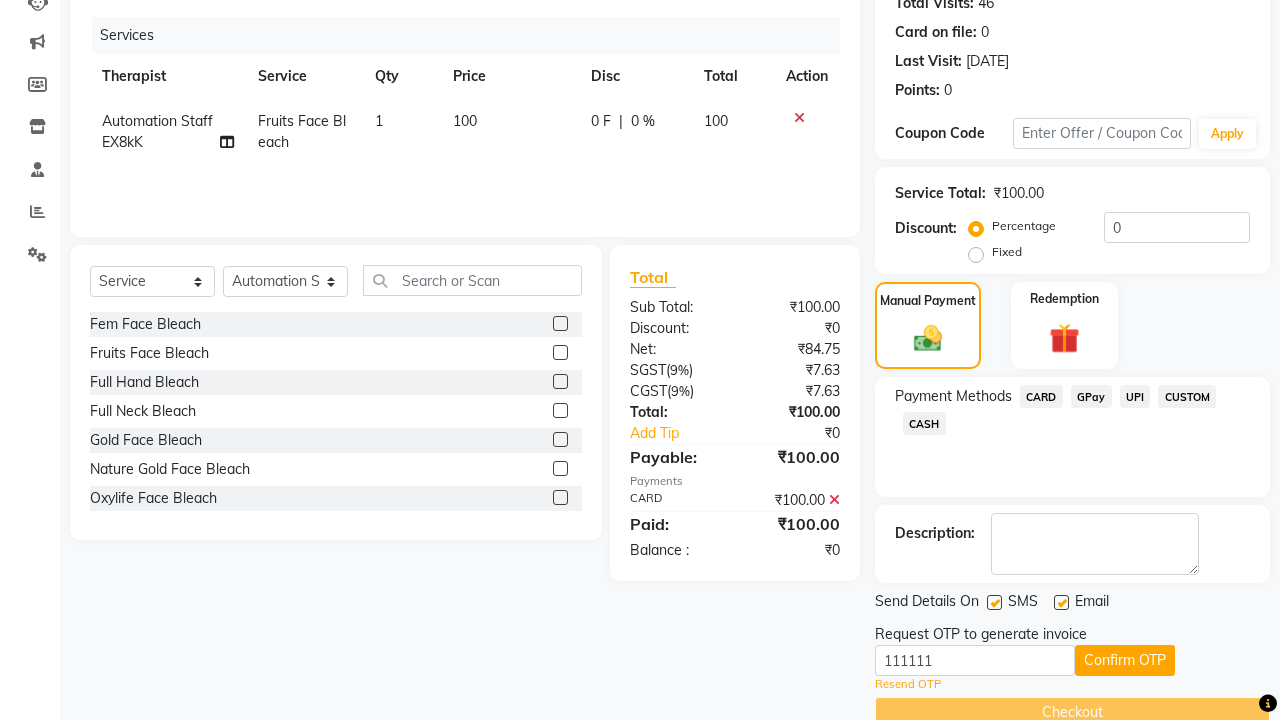 click at bounding box center [37, -195] 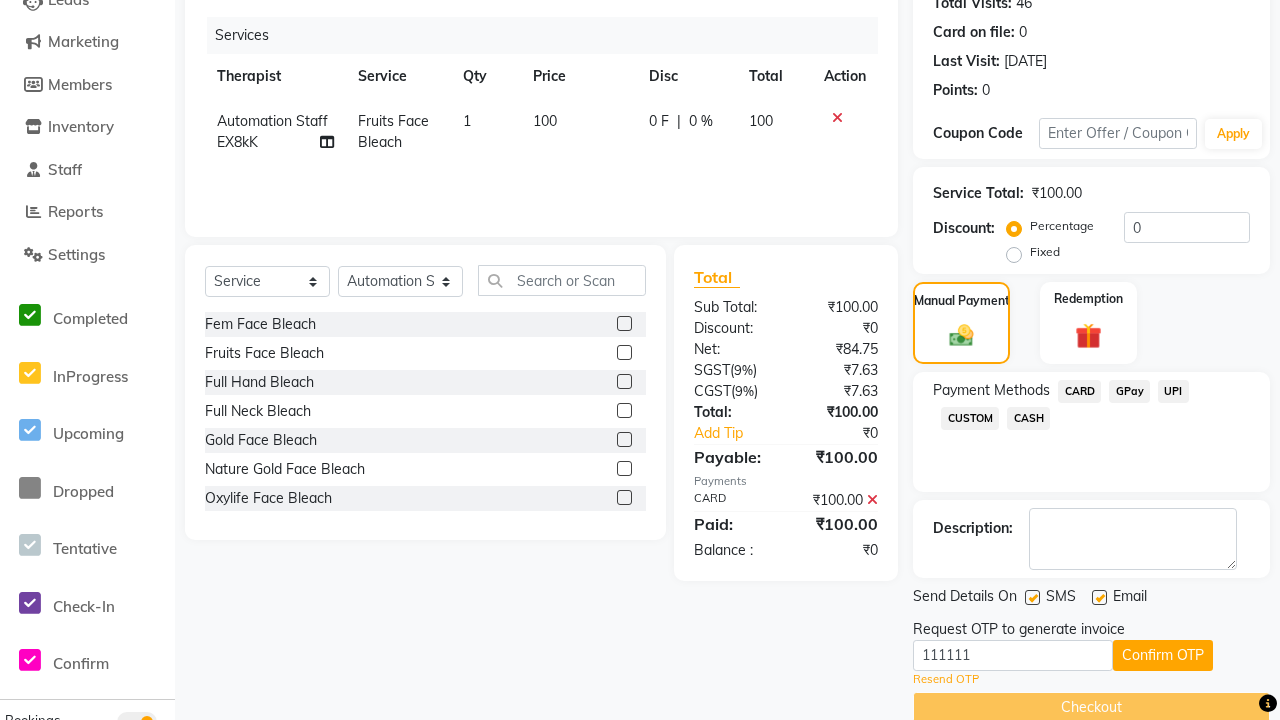 scroll, scrollTop: 0, scrollLeft: 0, axis: both 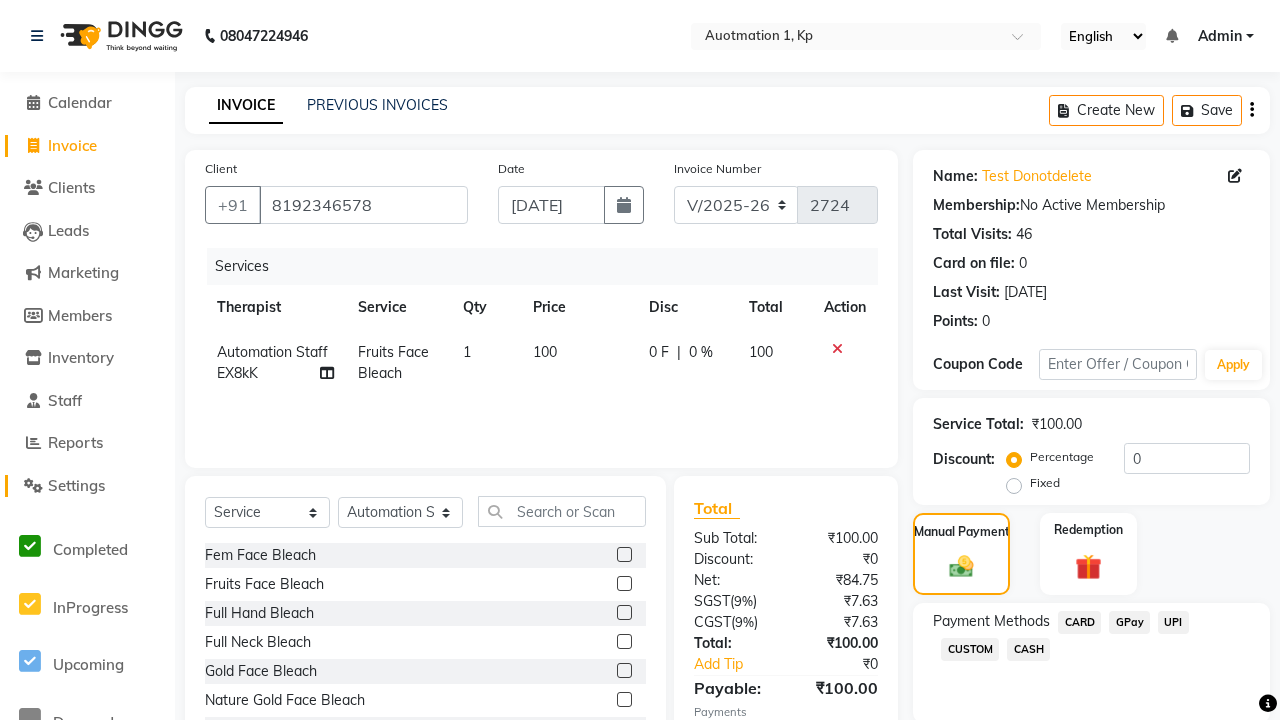 click on "Settings" 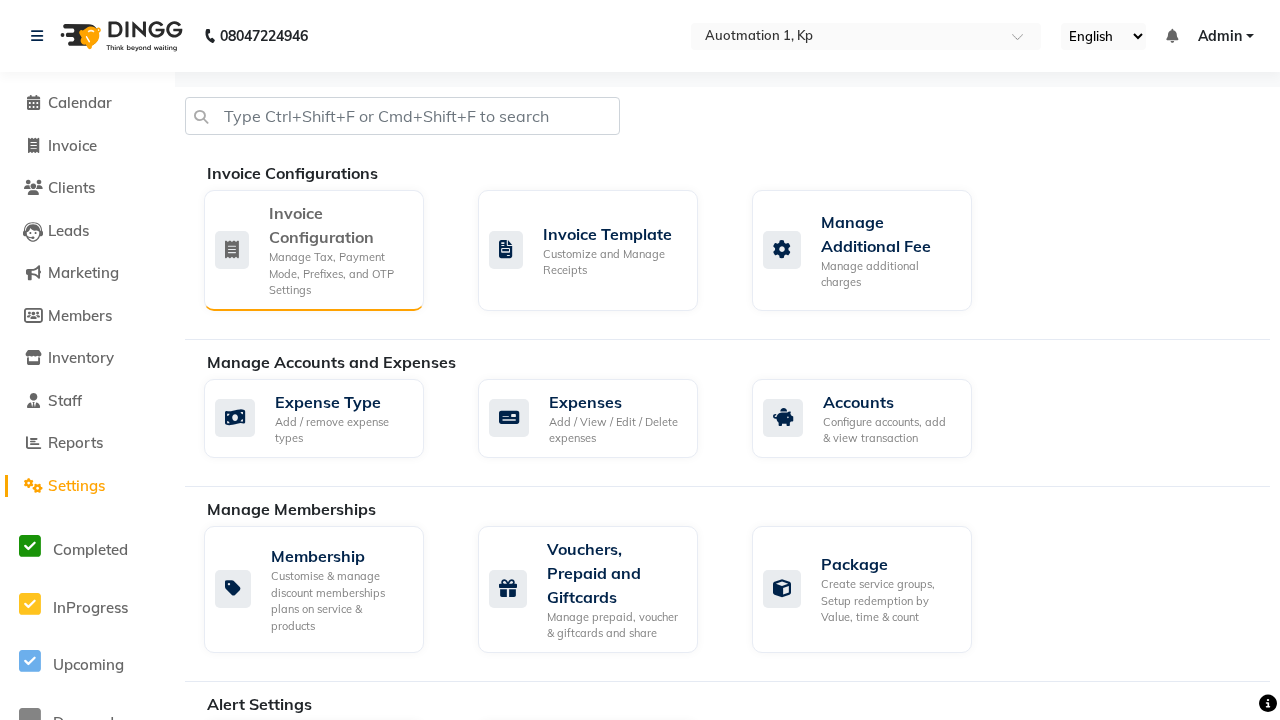 click on "Manage Tax, Payment Mode, Prefixes, and OTP Settings" 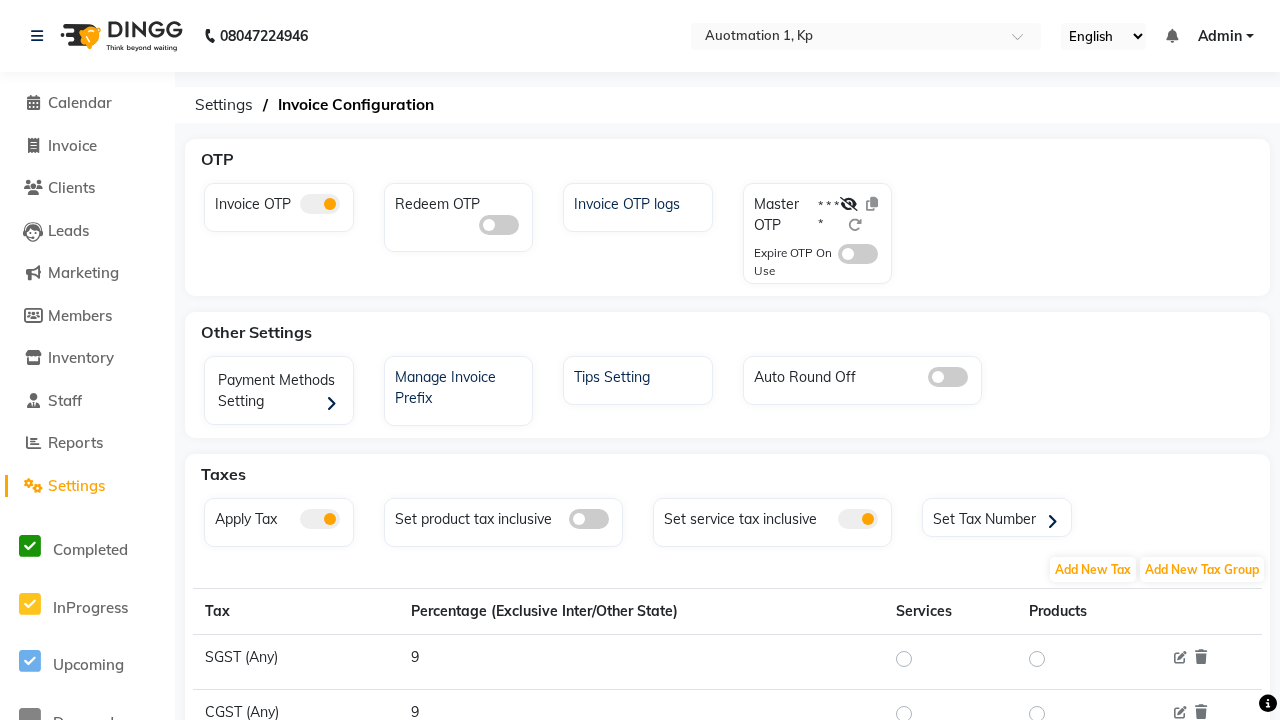 click 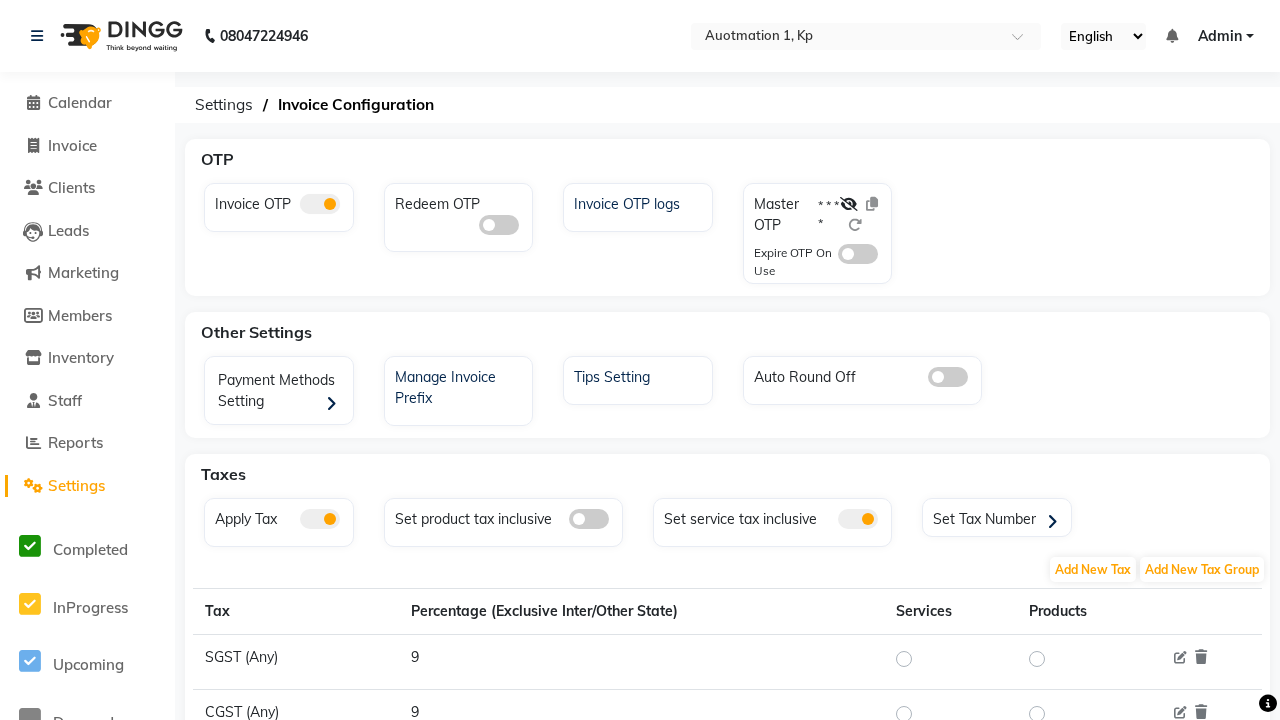 click 